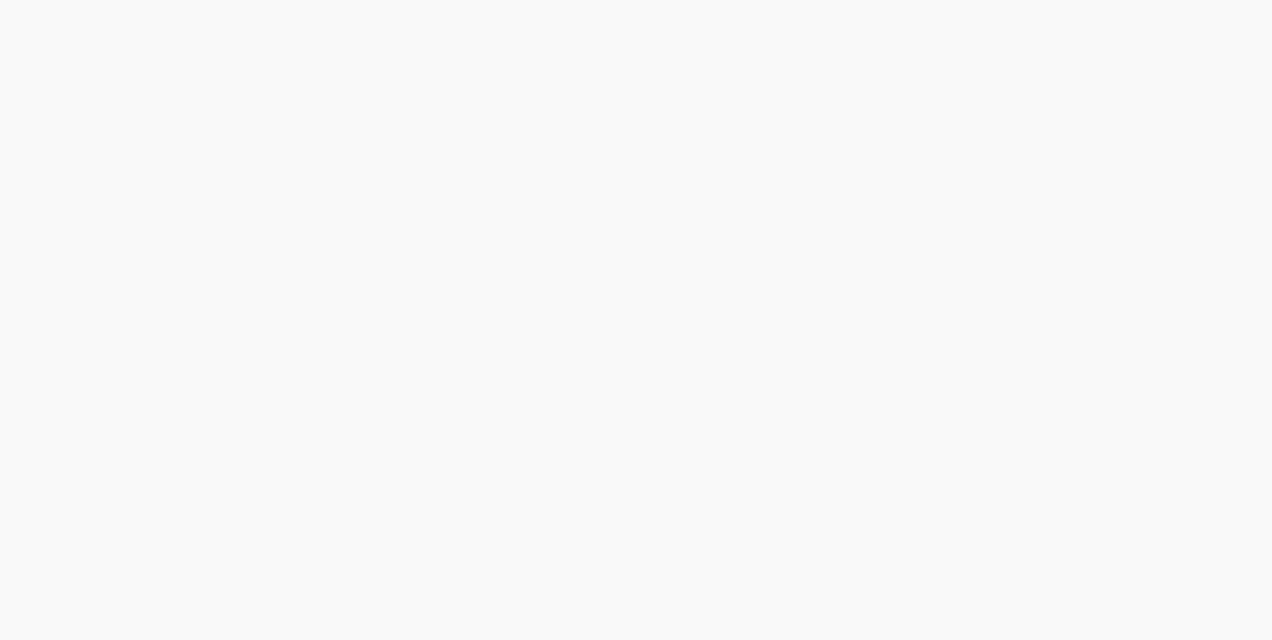 scroll, scrollTop: 0, scrollLeft: 0, axis: both 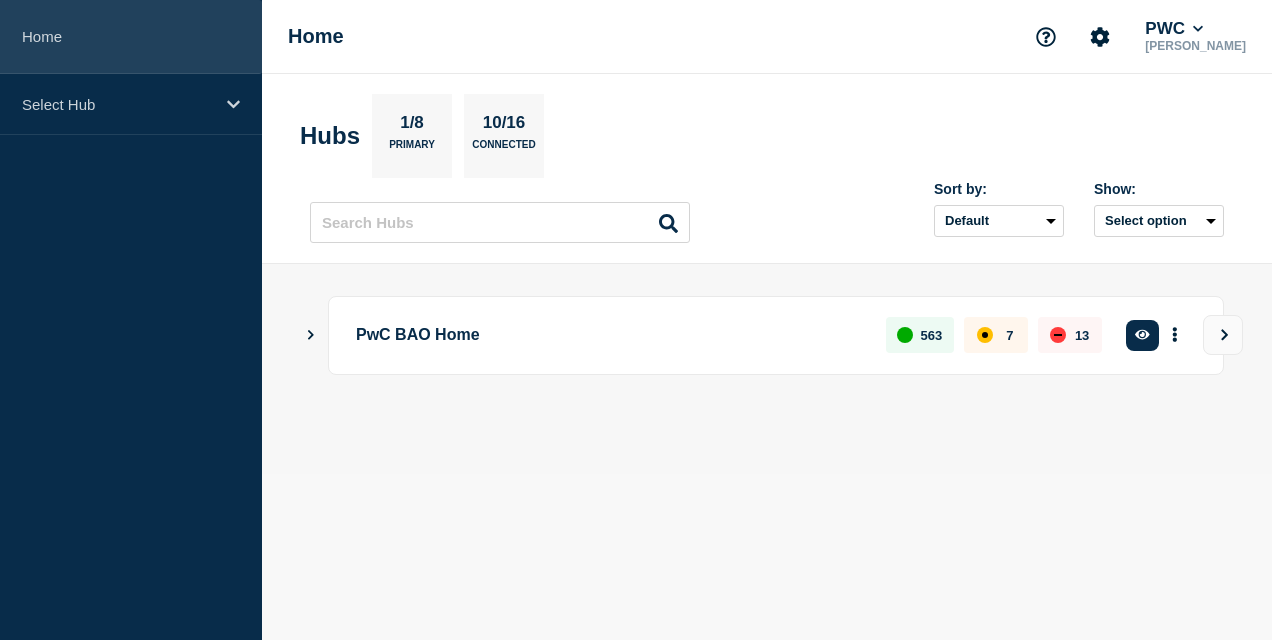 click on "Home" at bounding box center [131, 37] 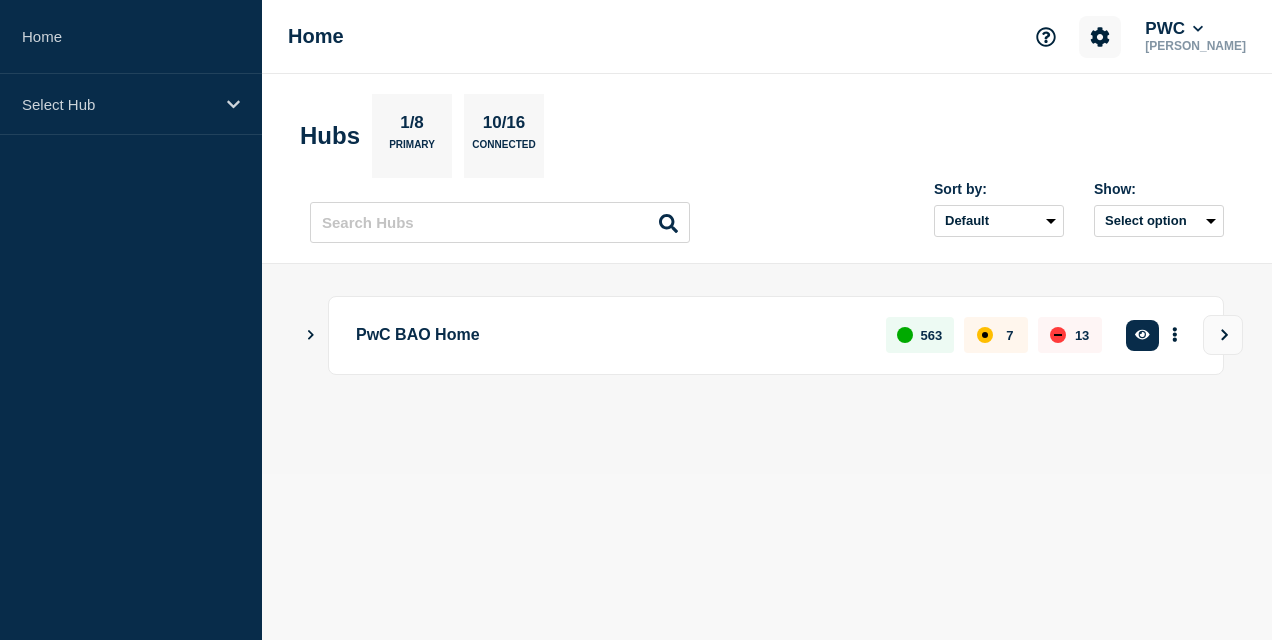 click 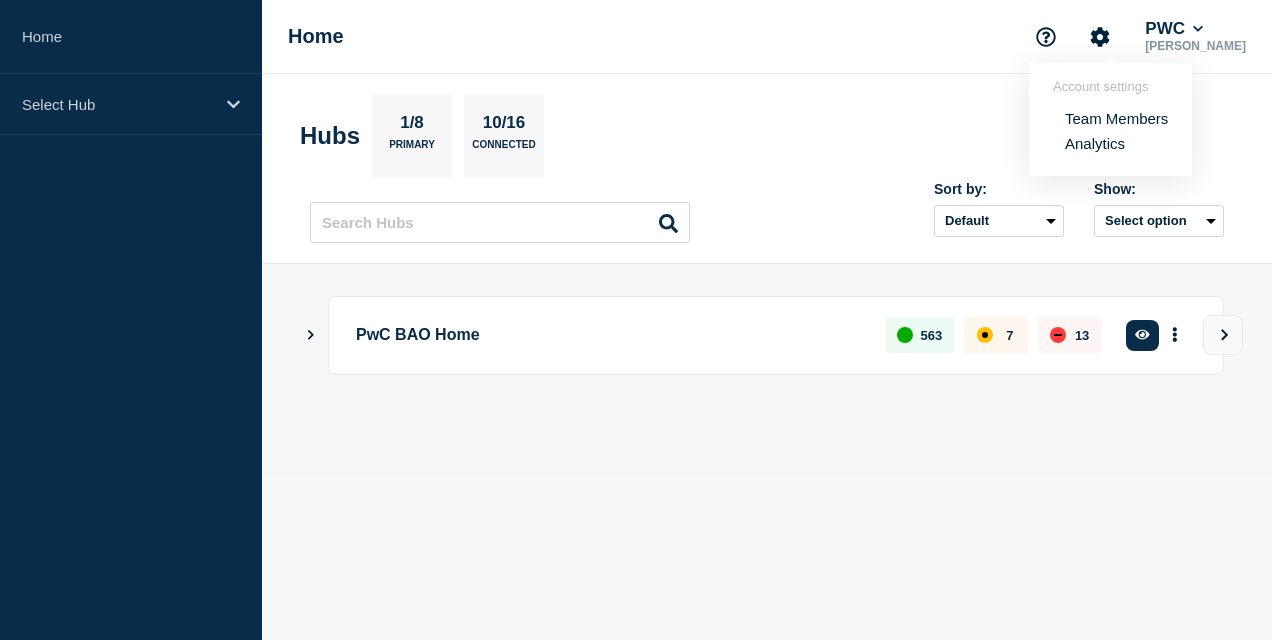 click on "[PERSON_NAME]" at bounding box center [1195, 46] 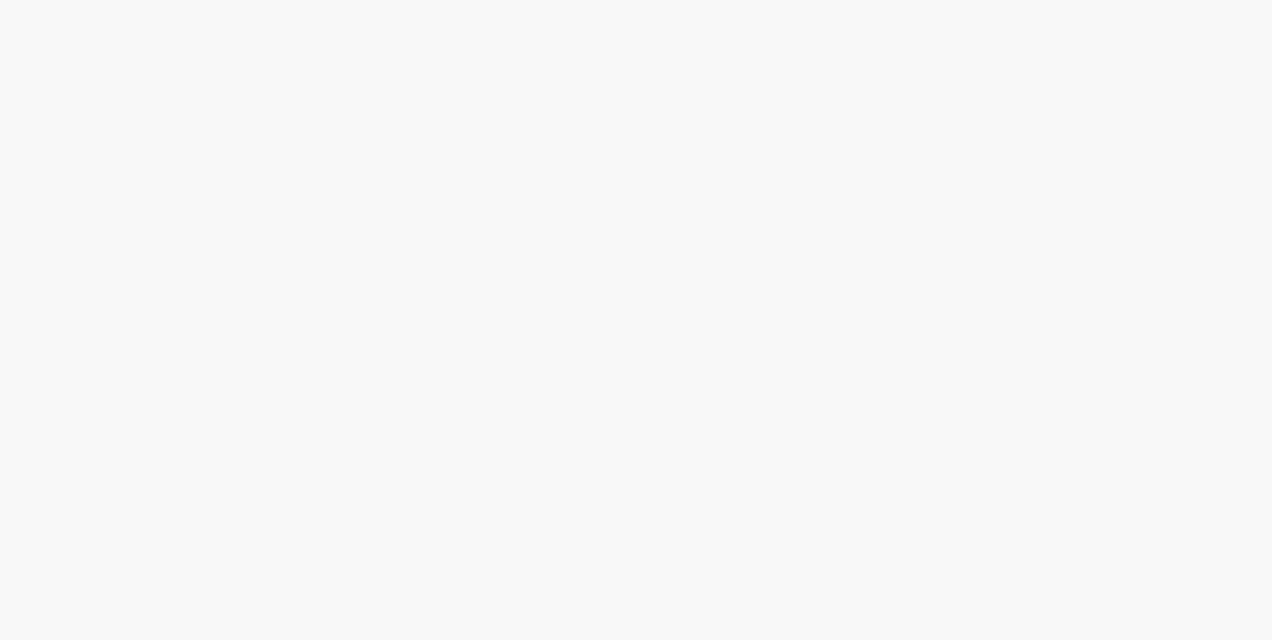 scroll, scrollTop: 0, scrollLeft: 0, axis: both 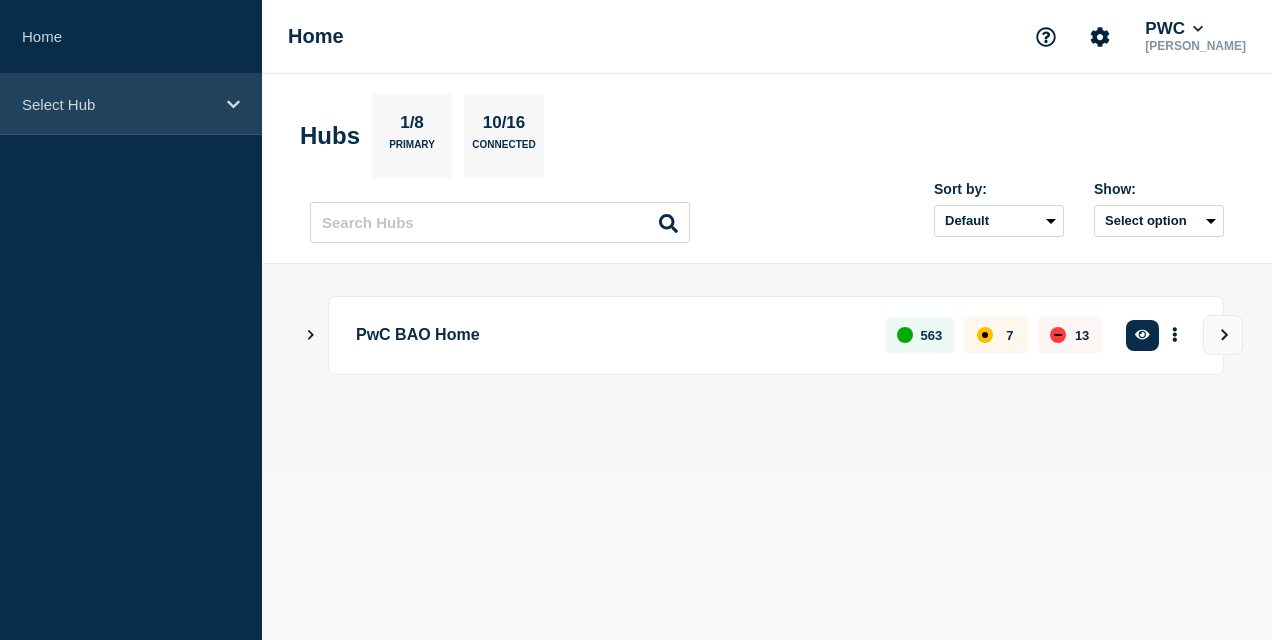 click on "Select Hub" at bounding box center [131, 104] 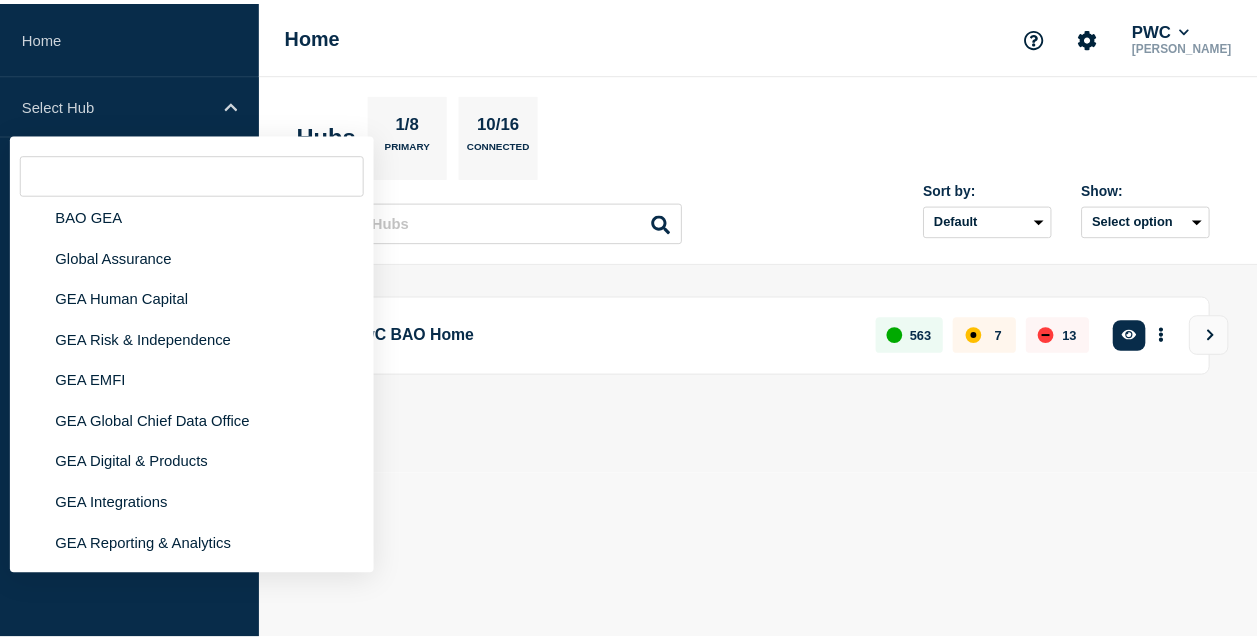 scroll, scrollTop: 0, scrollLeft: 0, axis: both 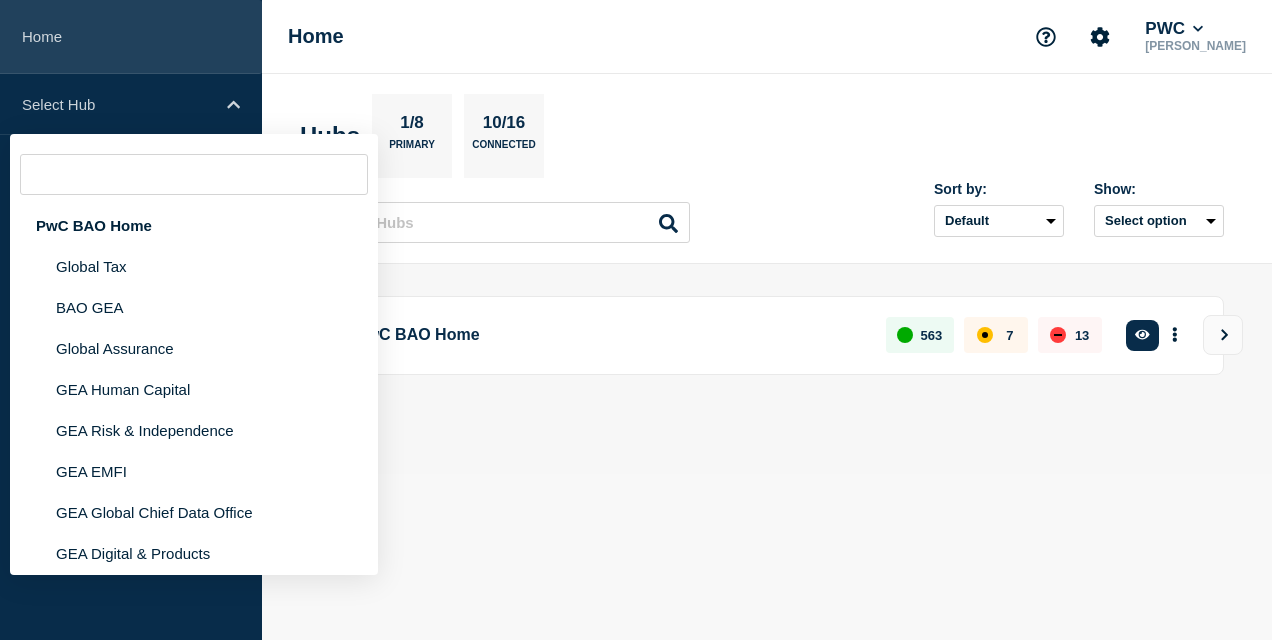 click on "Home" at bounding box center [131, 37] 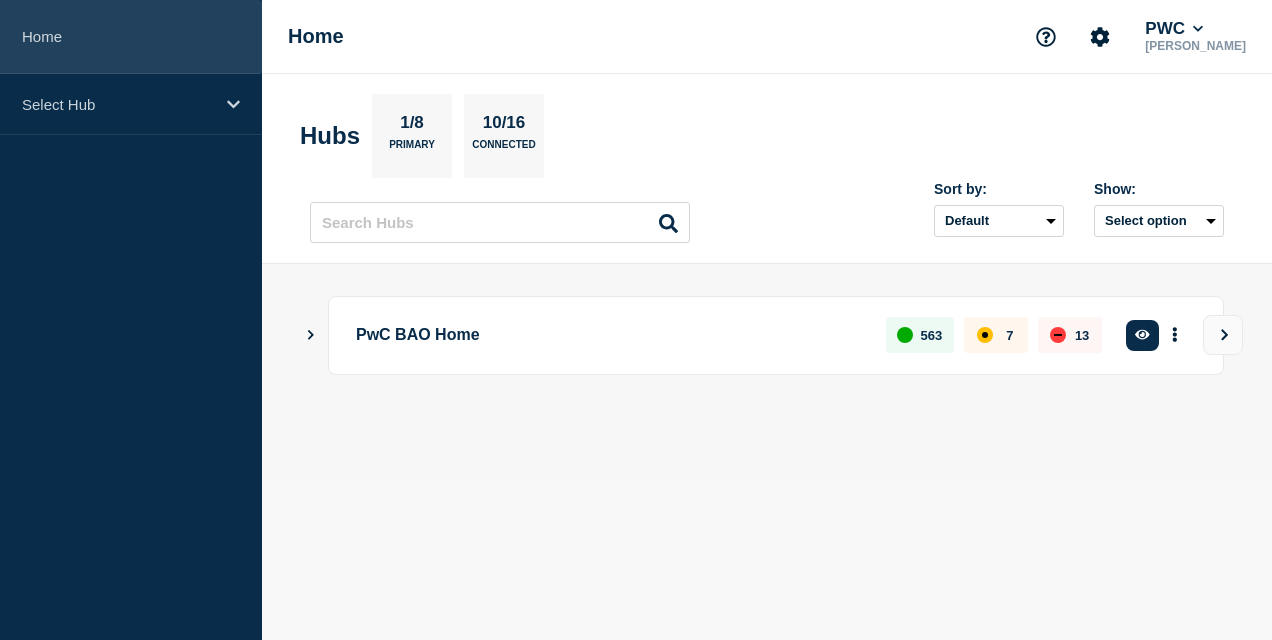 click on "Home" at bounding box center [131, 37] 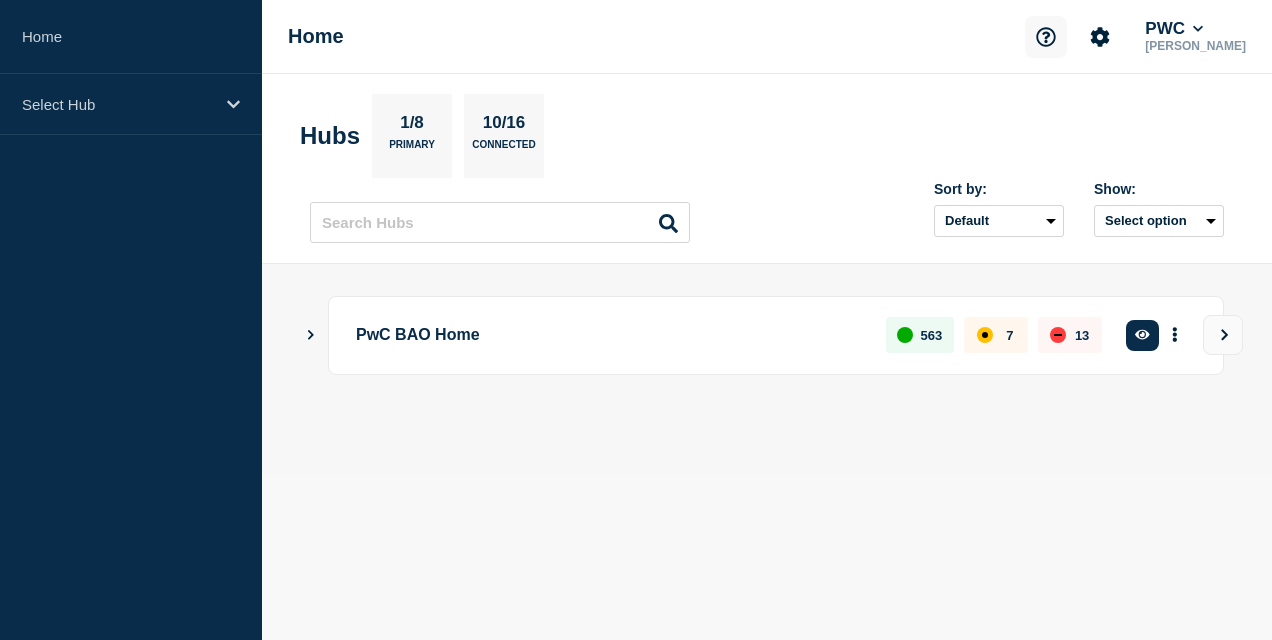 click 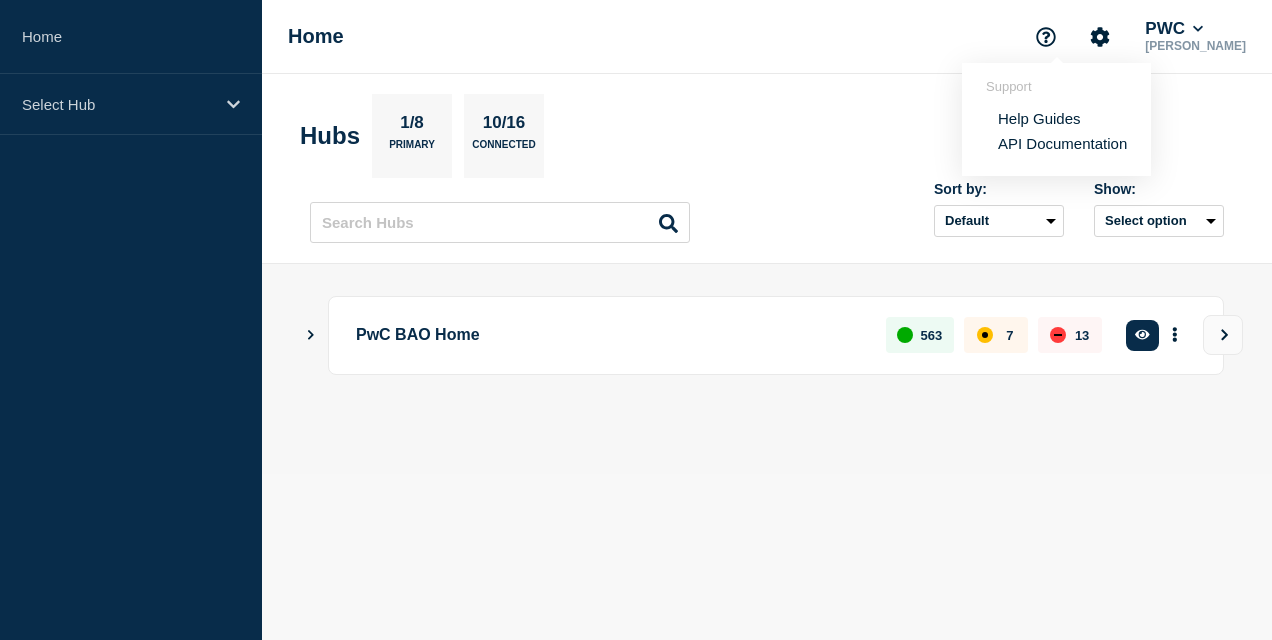 click on "[PERSON_NAME]" at bounding box center [1195, 46] 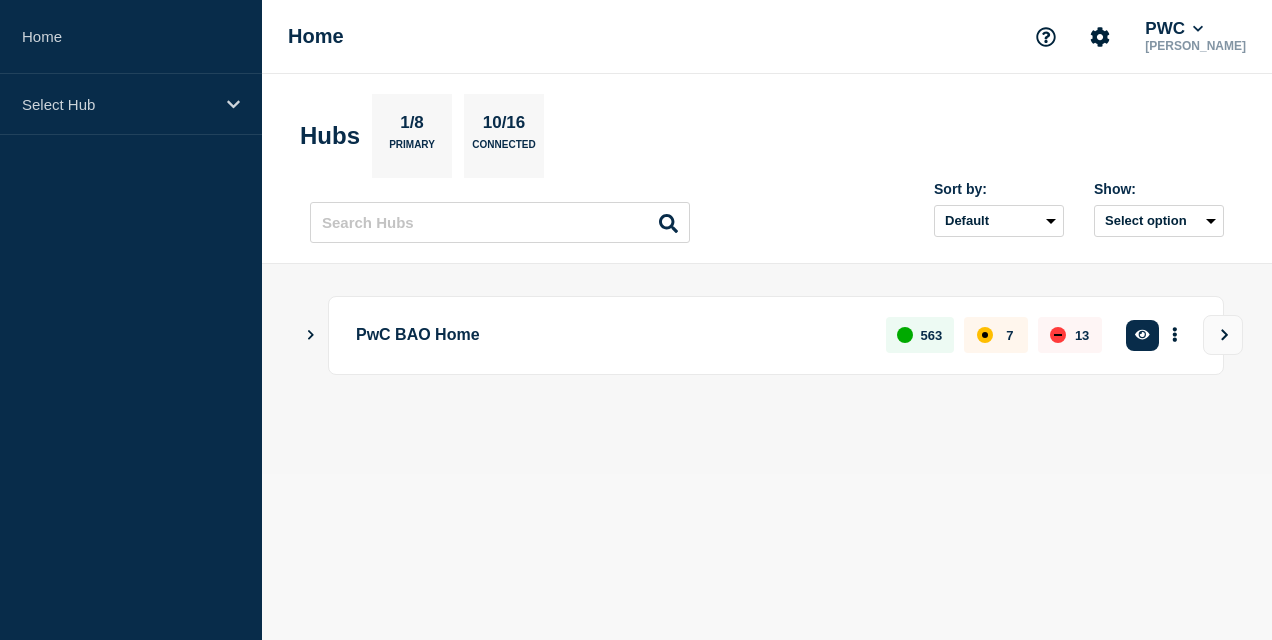click on "[PERSON_NAME]" at bounding box center (1195, 46) 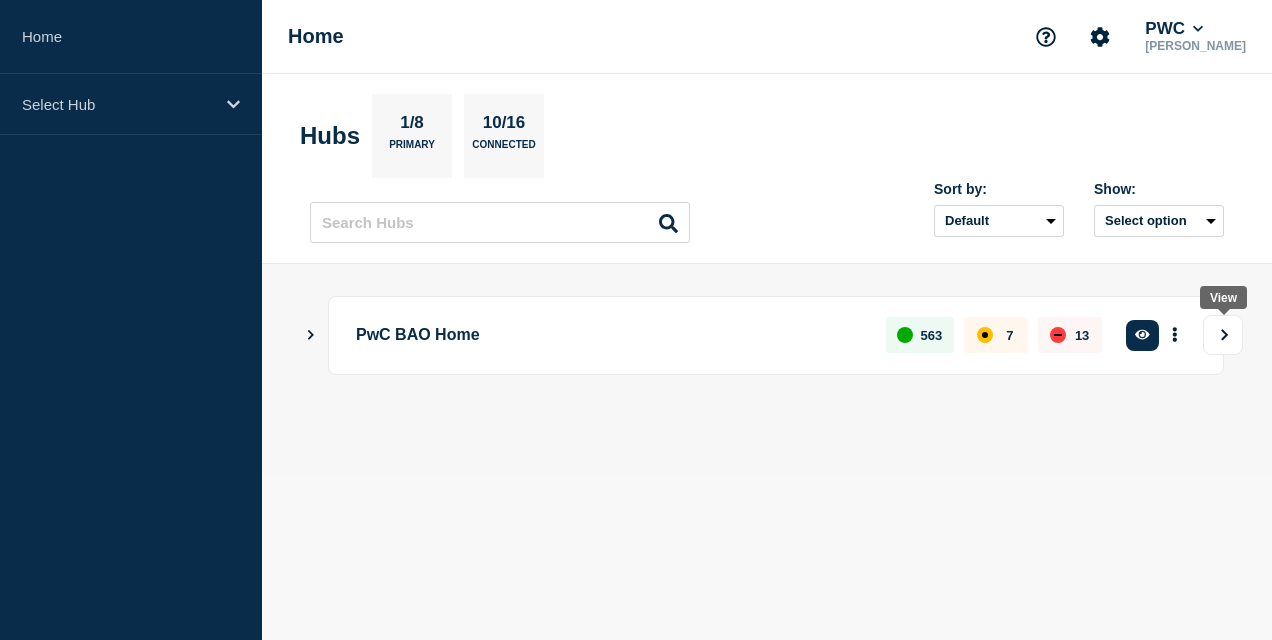 click at bounding box center (1223, 335) 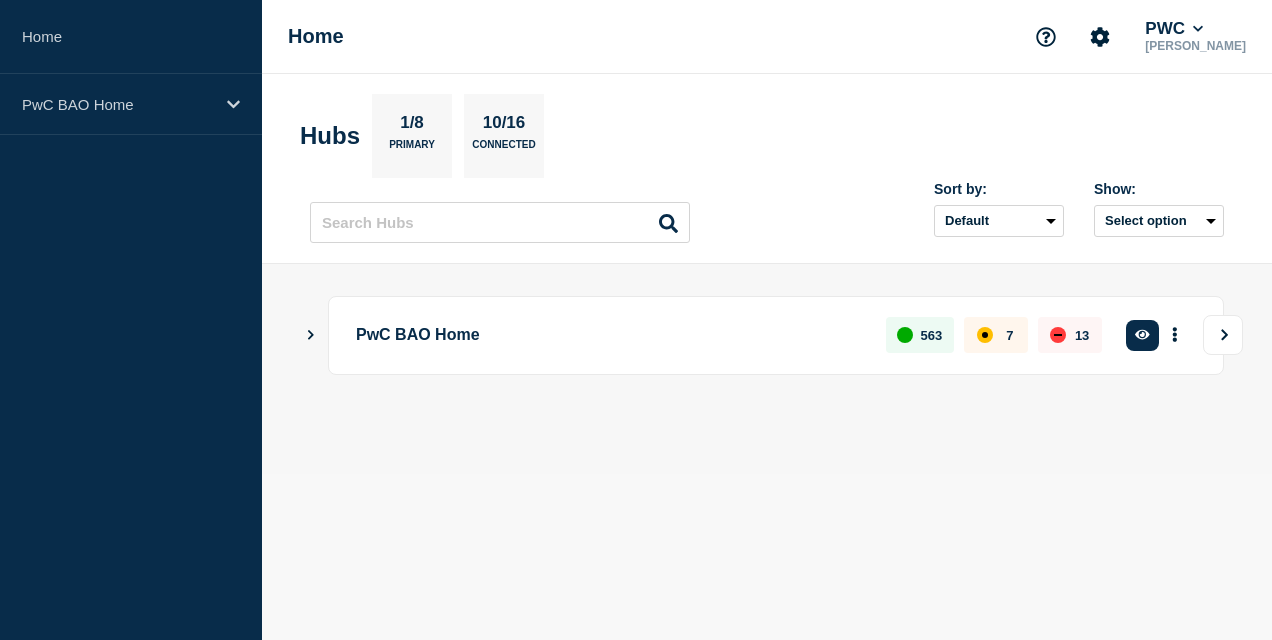 click at bounding box center (1223, 335) 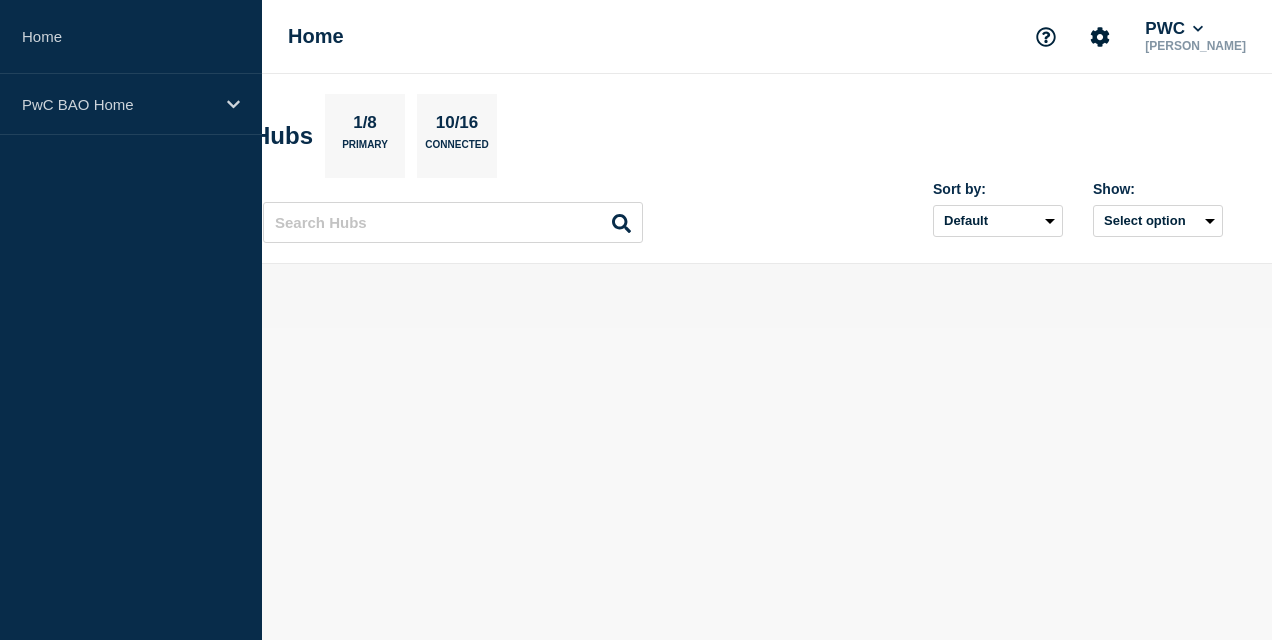 click on "Home PwC BAO Home Home PWC  Rimpi Bhardwaj Hubs 1/8 Primary 10/16 Connected Sort by:  Default Last added Last updated Most active A-Z Show:  Select option" at bounding box center [636, 320] 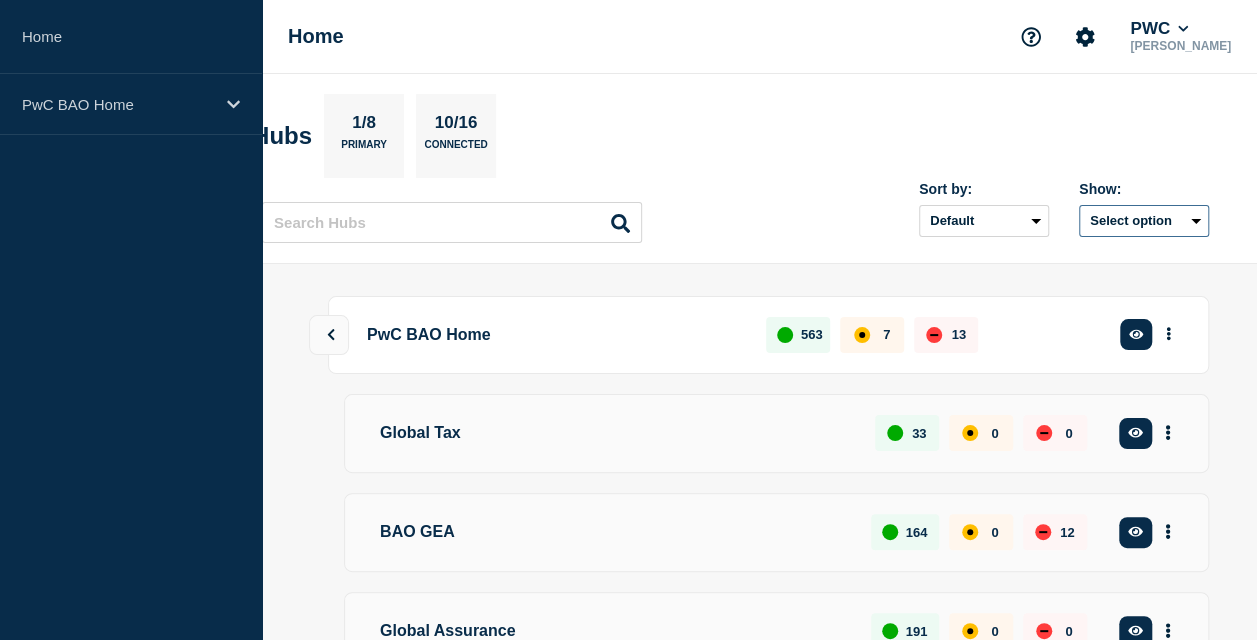 click on "Select option" 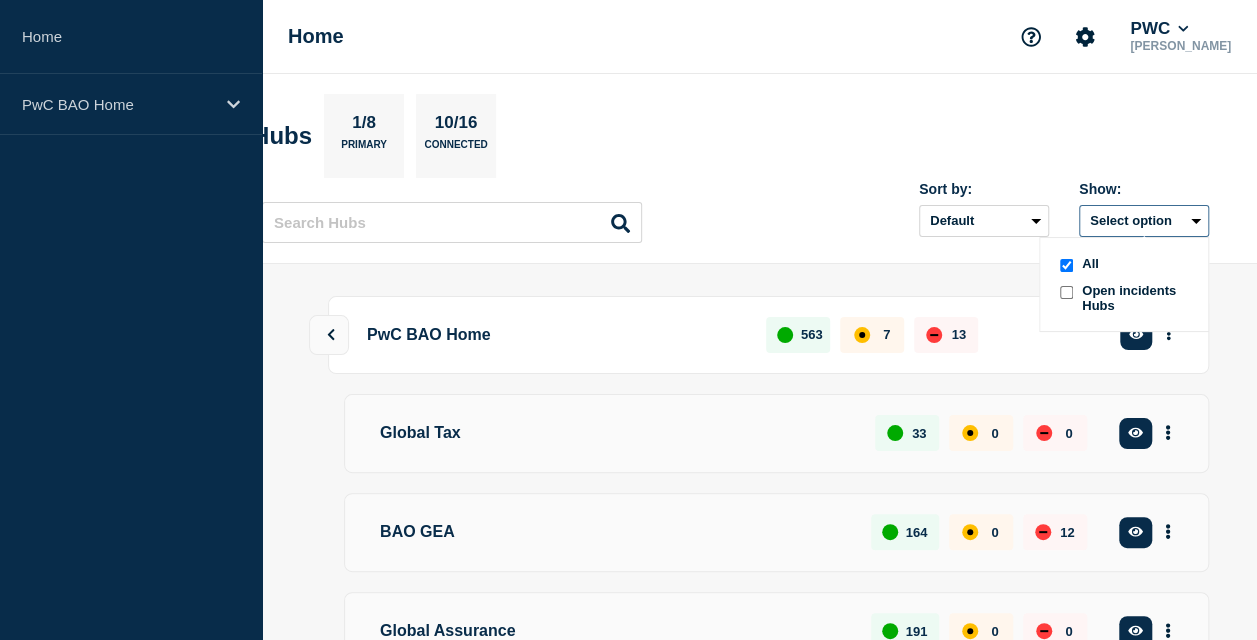 click on "Select option All Open incidents Hubs" 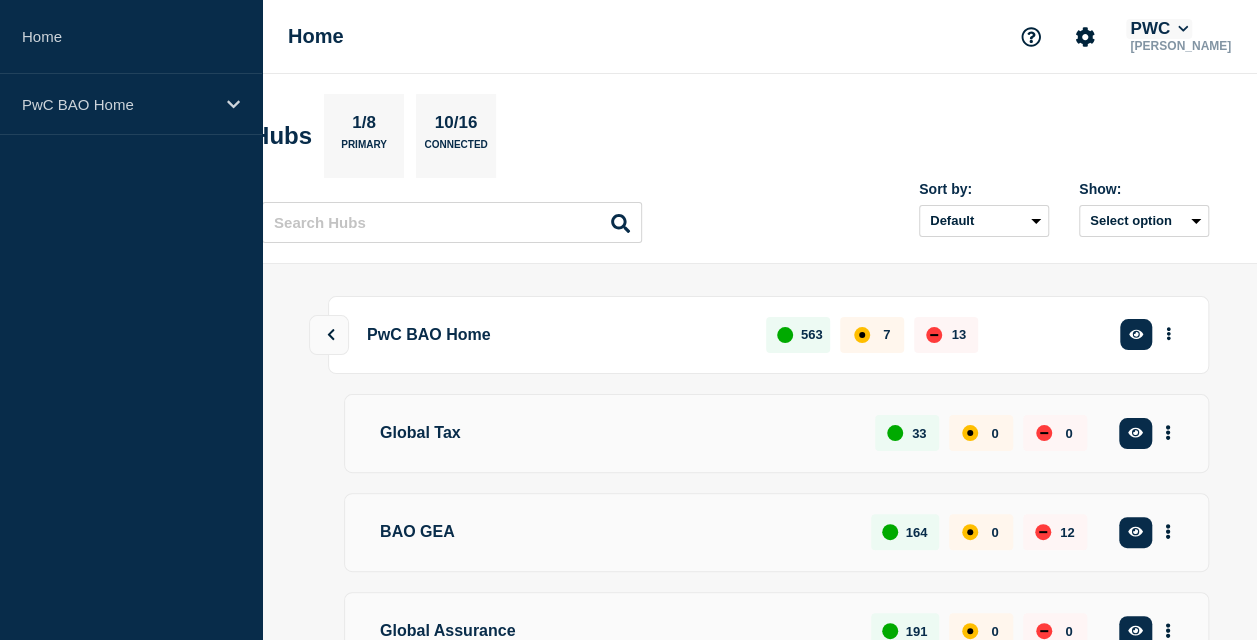 drag, startPoint x: 315, startPoint y: 54, endPoint x: 1198, endPoint y: 31, distance: 883.2995 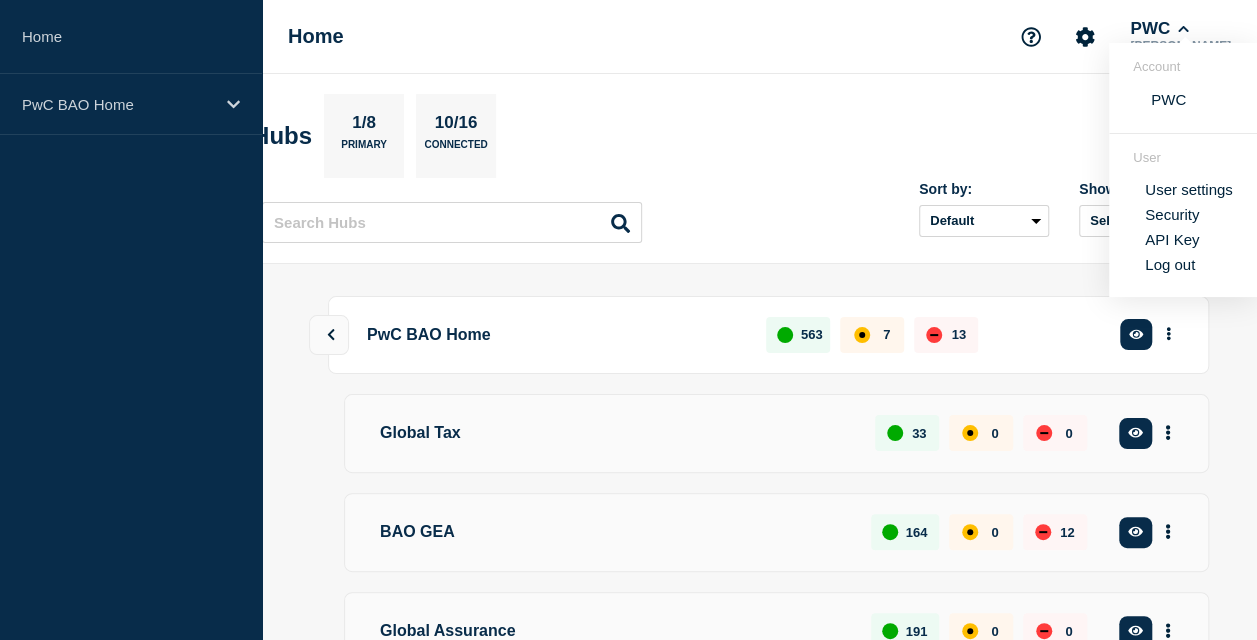 click on "User settings" at bounding box center (1189, 189) 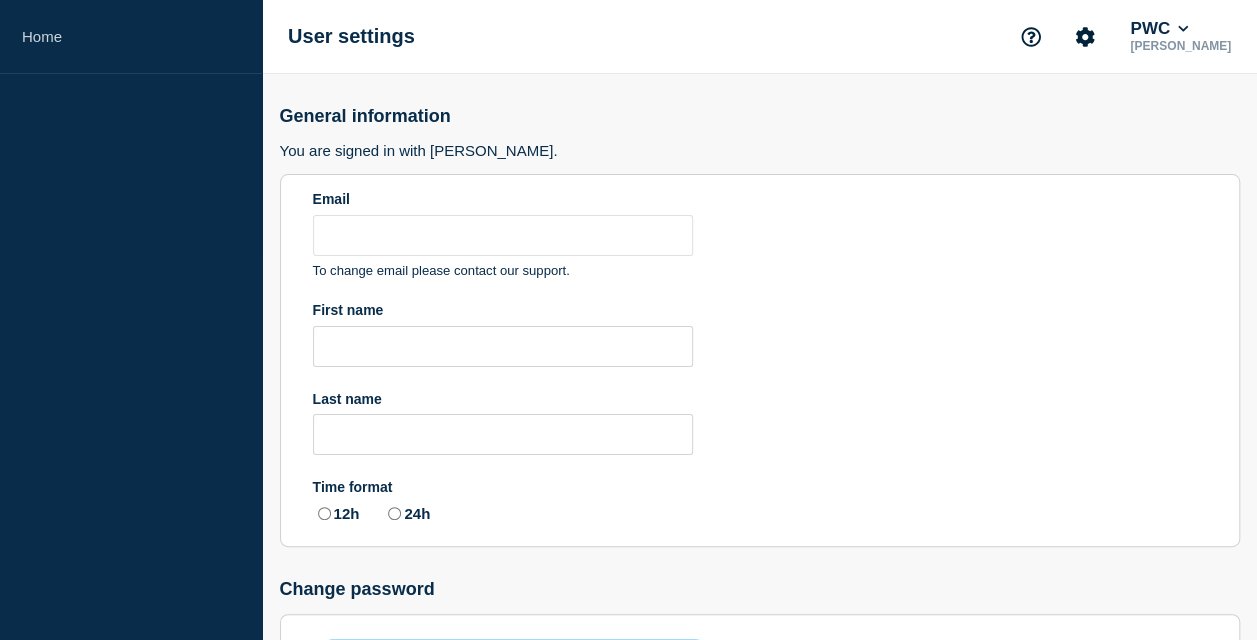 type on "rimpi.bhardwaj@pwc.com" 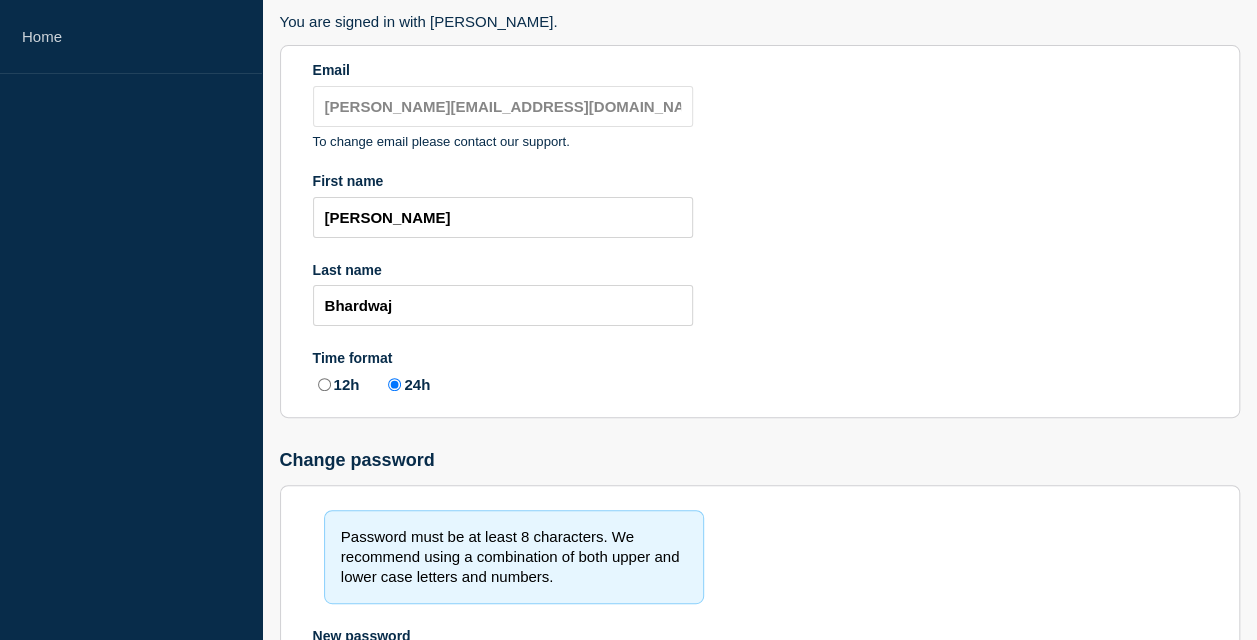 scroll, scrollTop: 0, scrollLeft: 0, axis: both 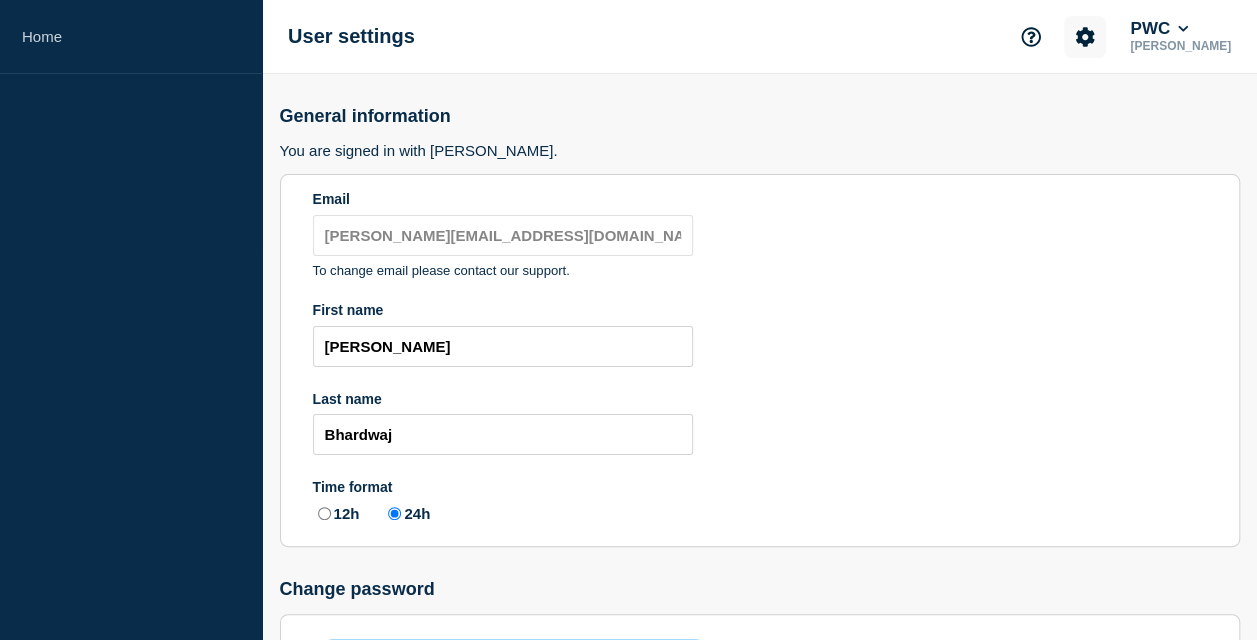 click 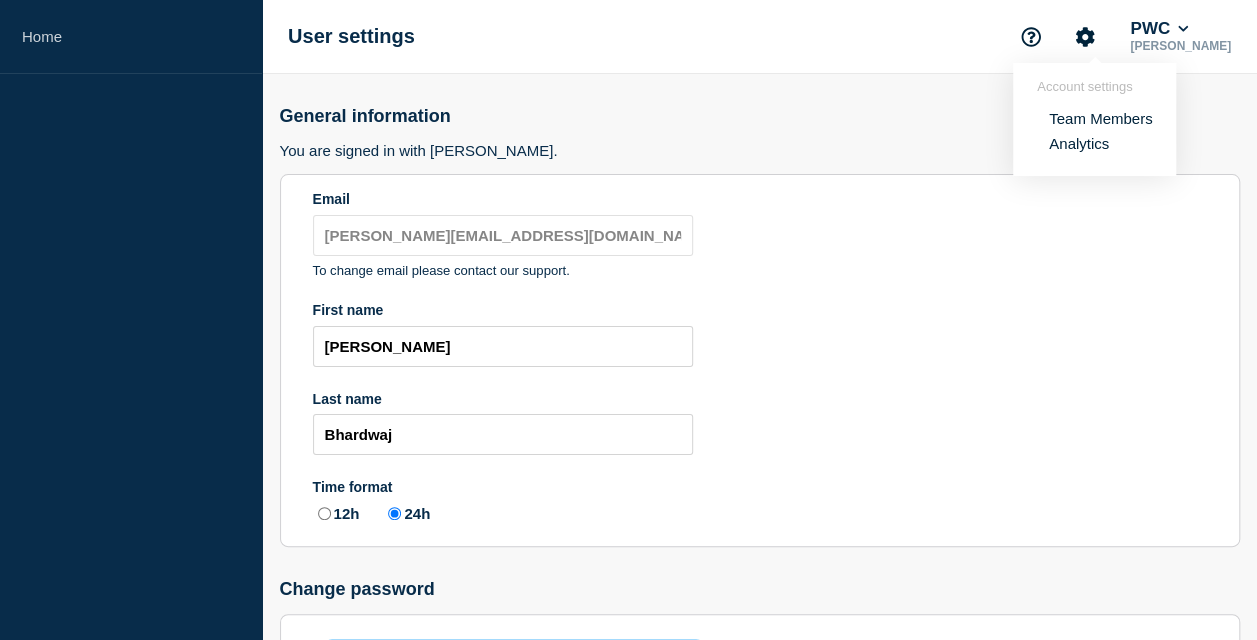 click on "Team Members" at bounding box center [1100, 118] 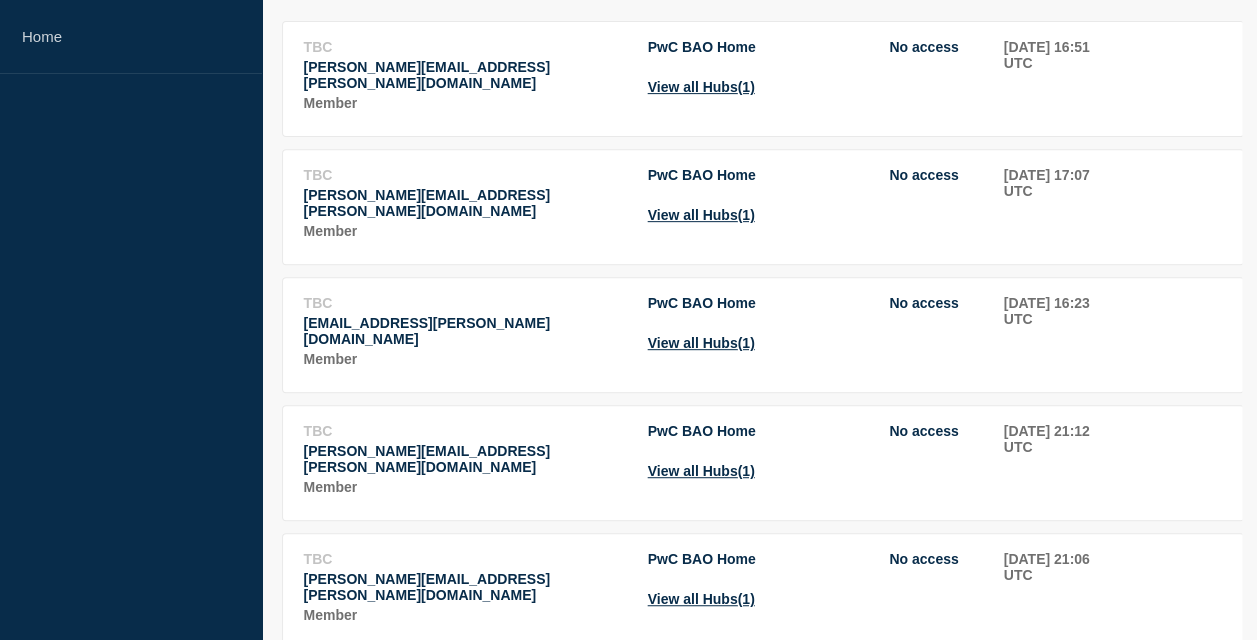 scroll, scrollTop: 0, scrollLeft: 0, axis: both 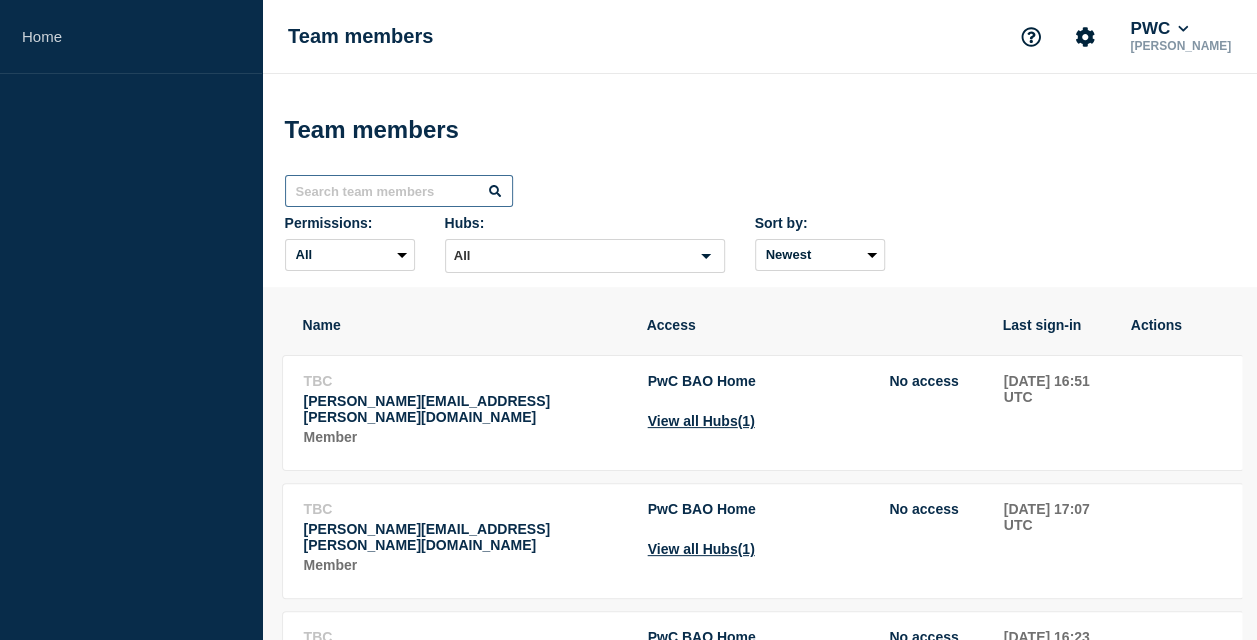 click at bounding box center [399, 191] 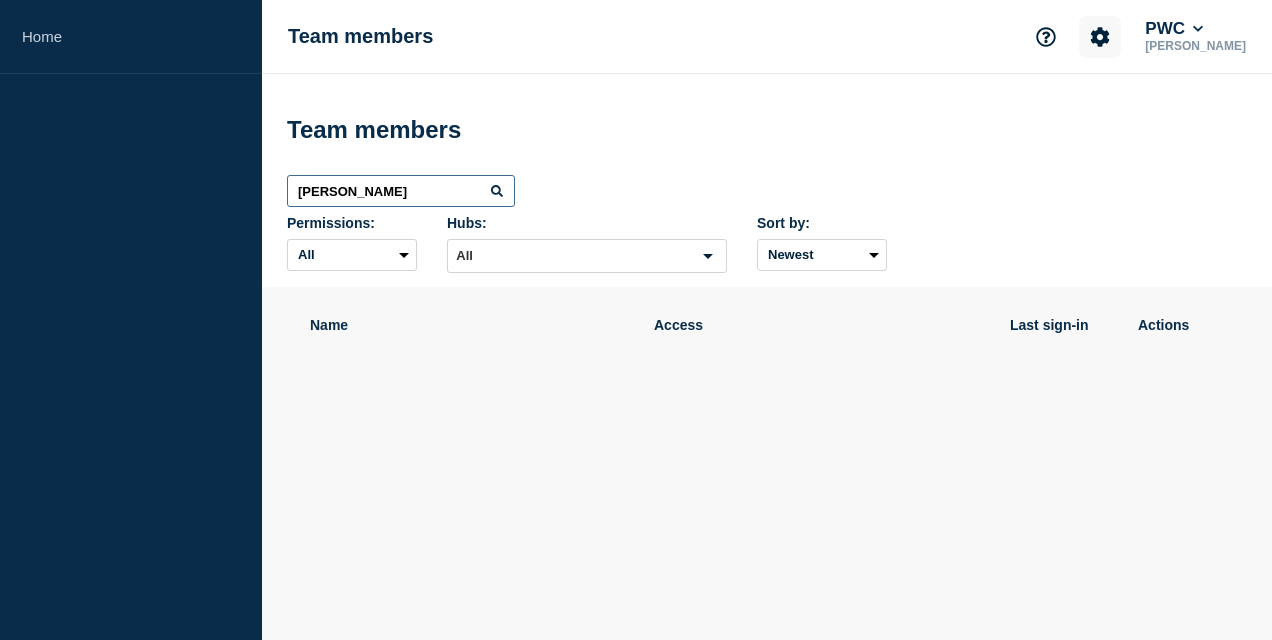 type on "brett" 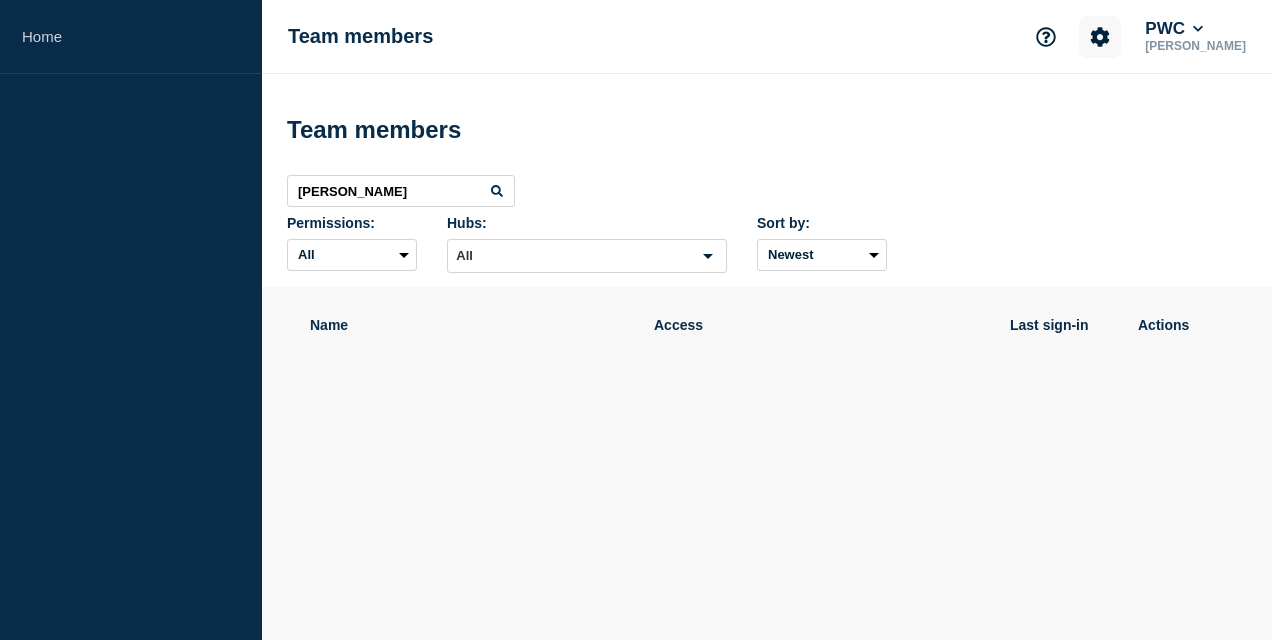 click 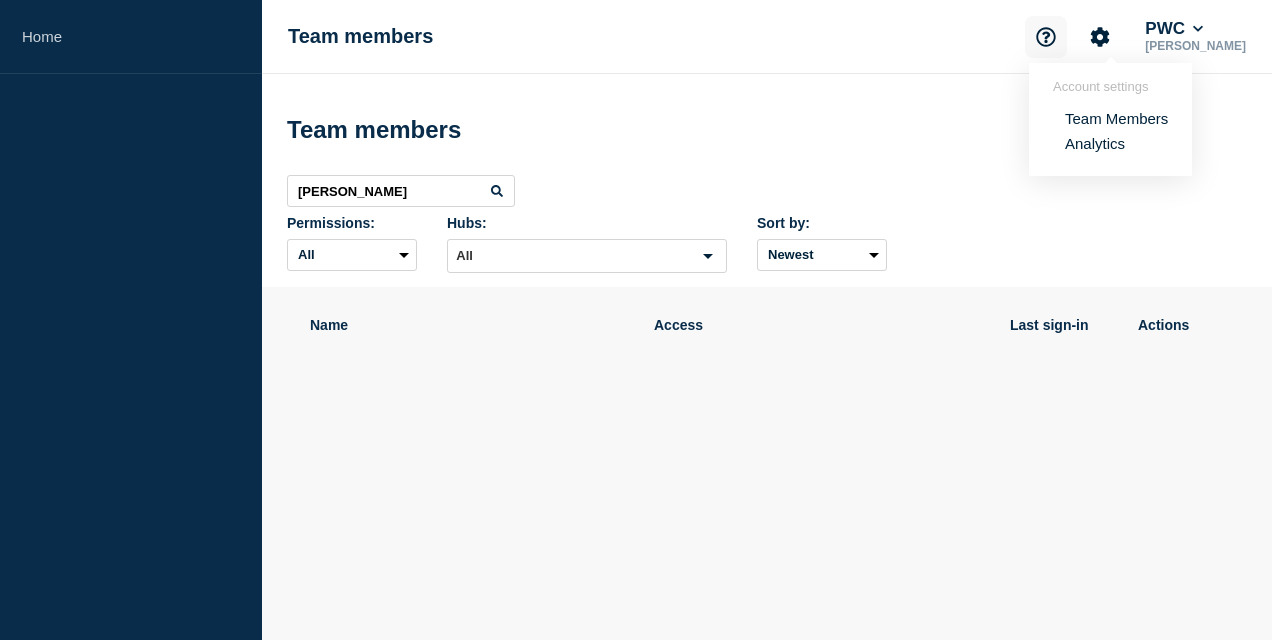 click 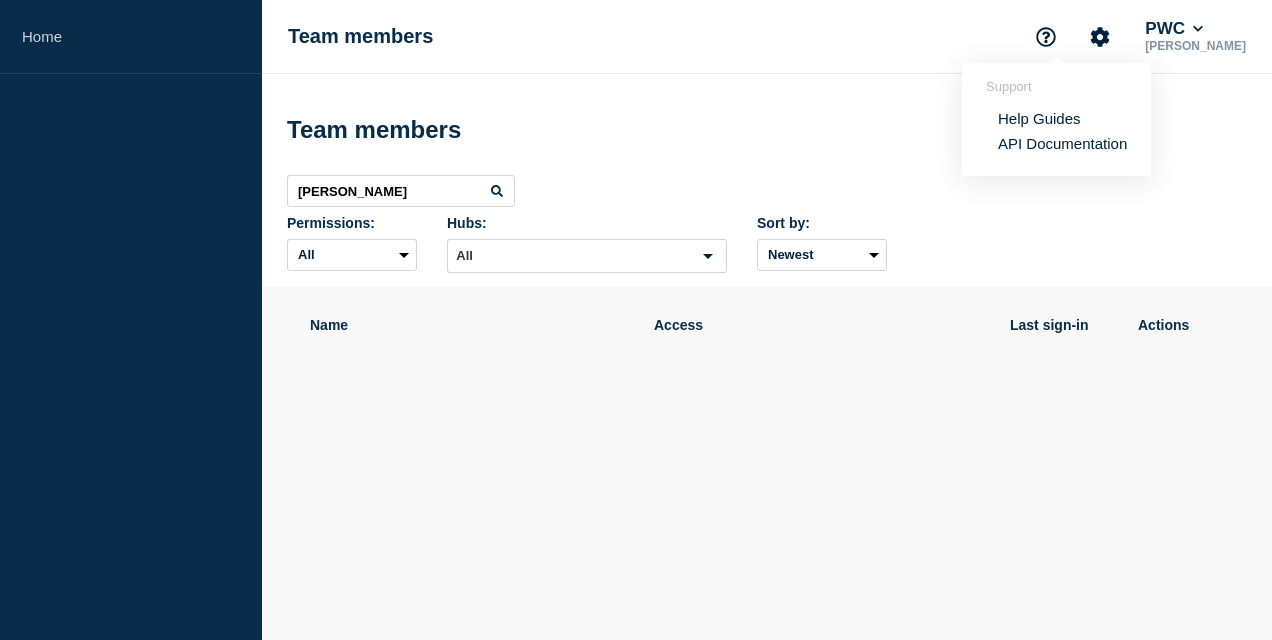 click on "API Documentation" at bounding box center (1062, 143) 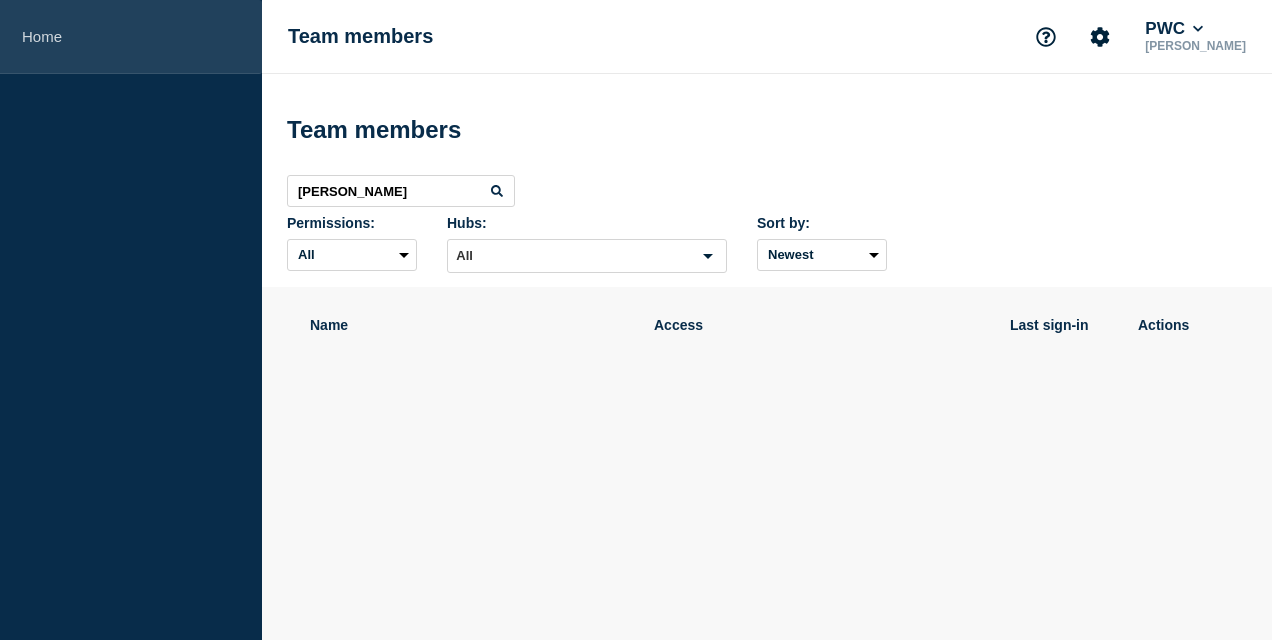 click on "Home" at bounding box center [131, 37] 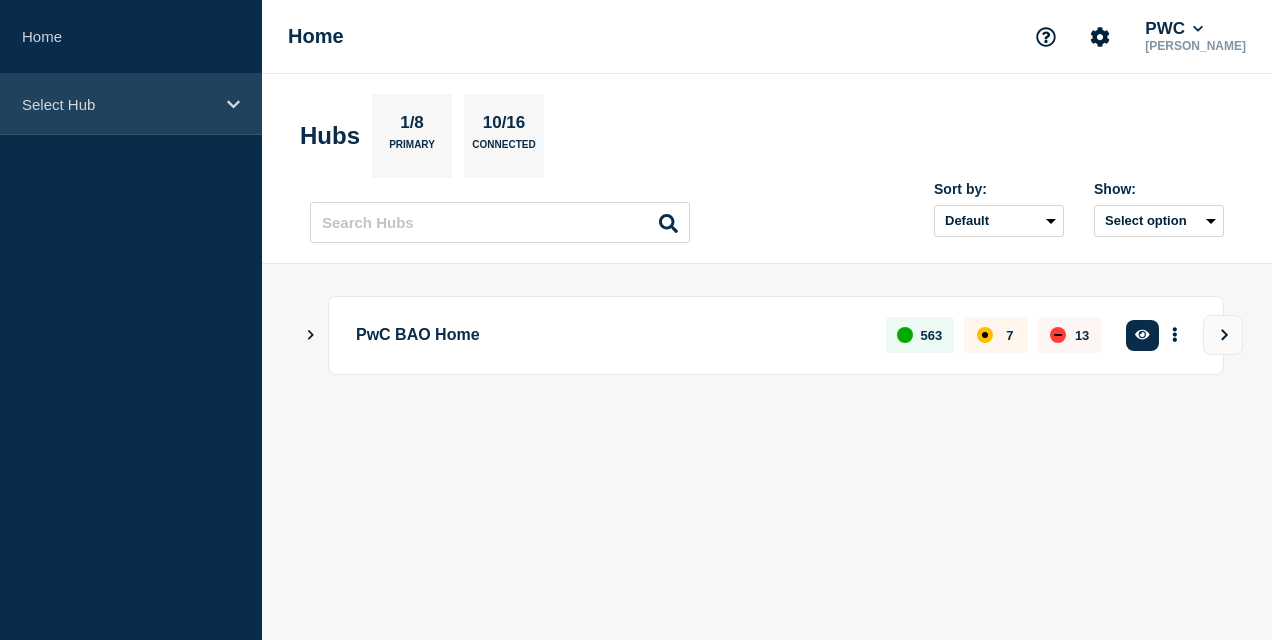click on "Select Hub" at bounding box center [131, 104] 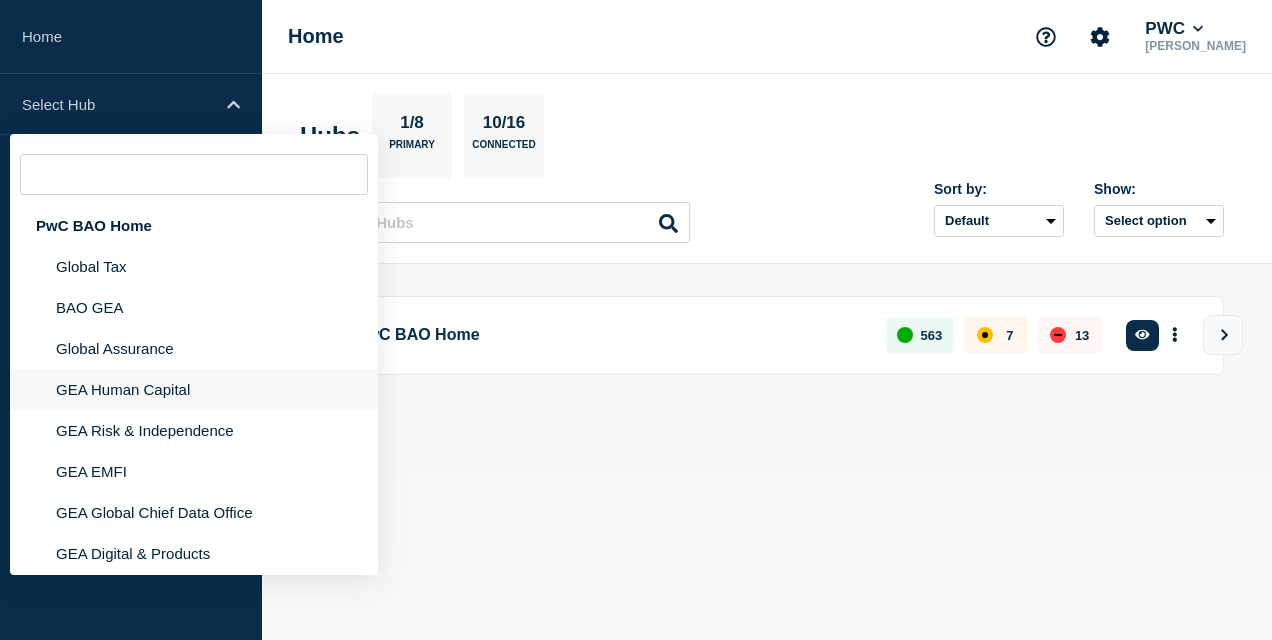 click on "GEA Human Capital" 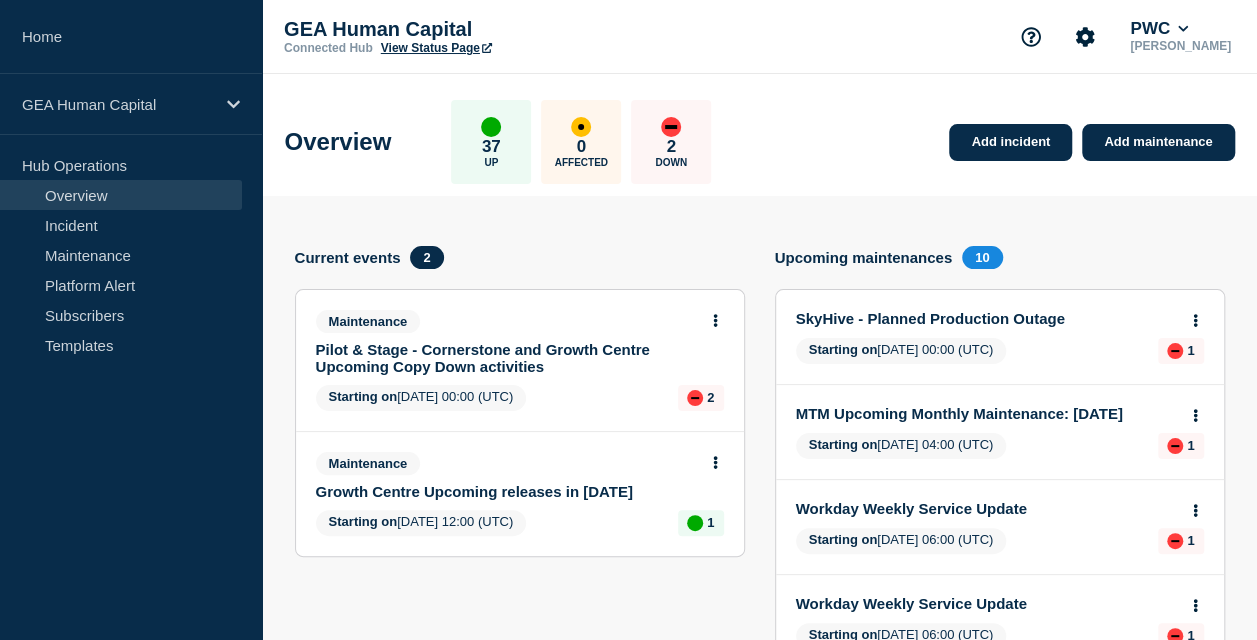 click on "GEA Human Capital" 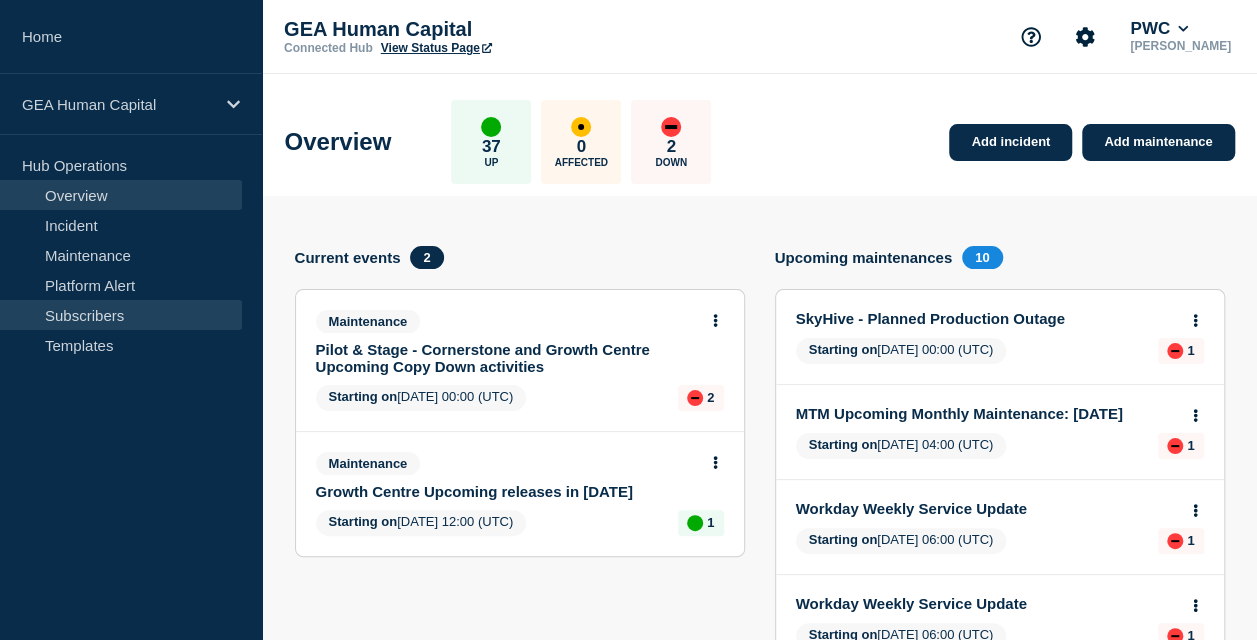 click on "Subscribers" at bounding box center [121, 315] 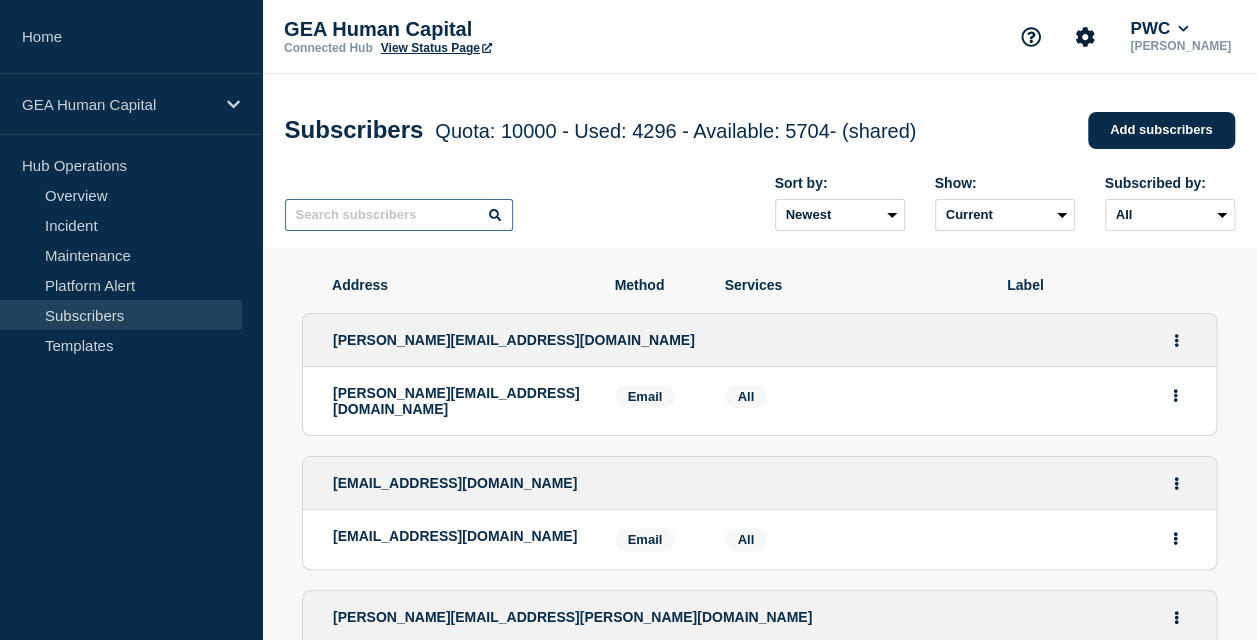click at bounding box center [399, 215] 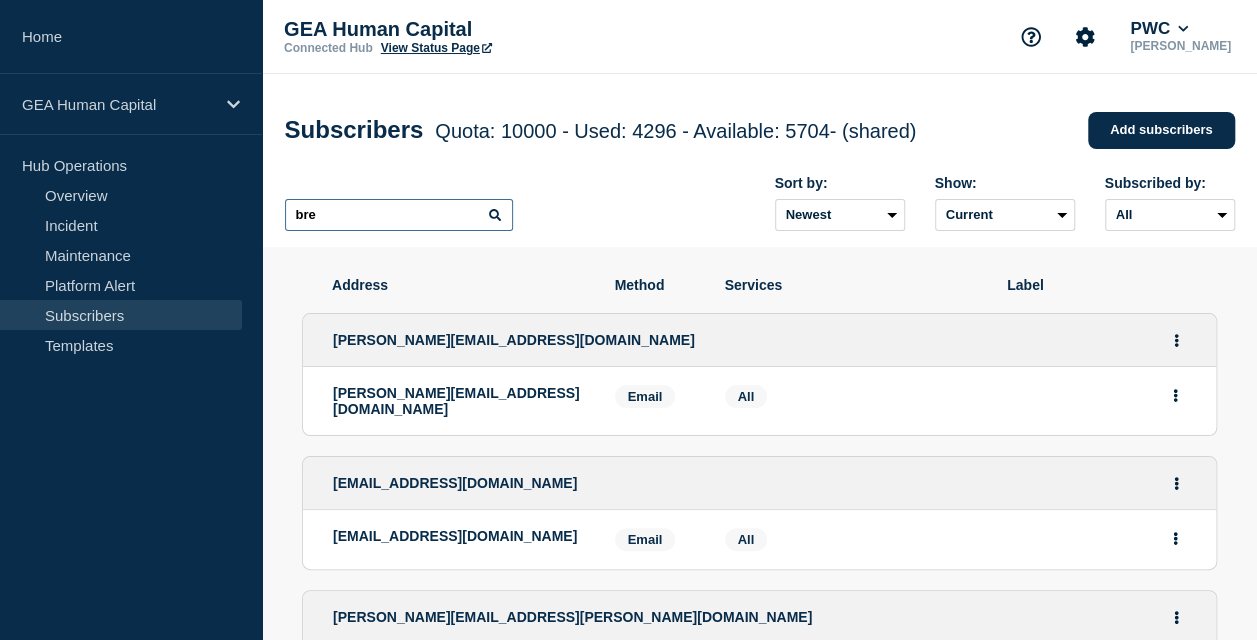 type on "bret" 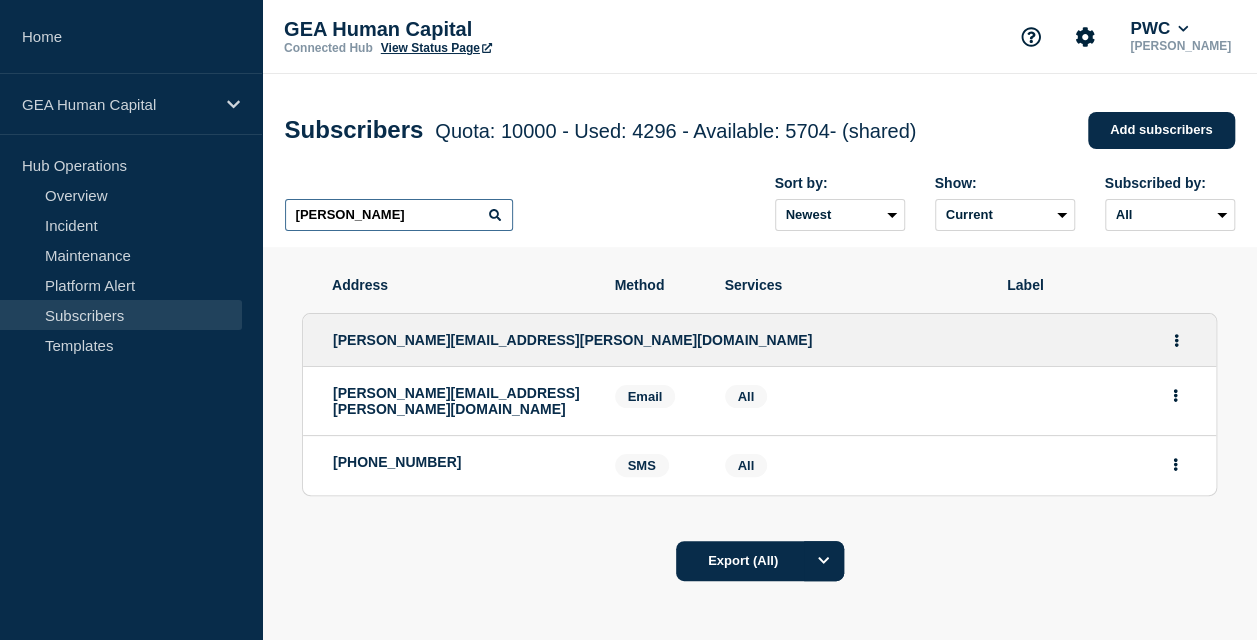 drag, startPoint x: 343, startPoint y: 225, endPoint x: 260, endPoint y: 234, distance: 83.48653 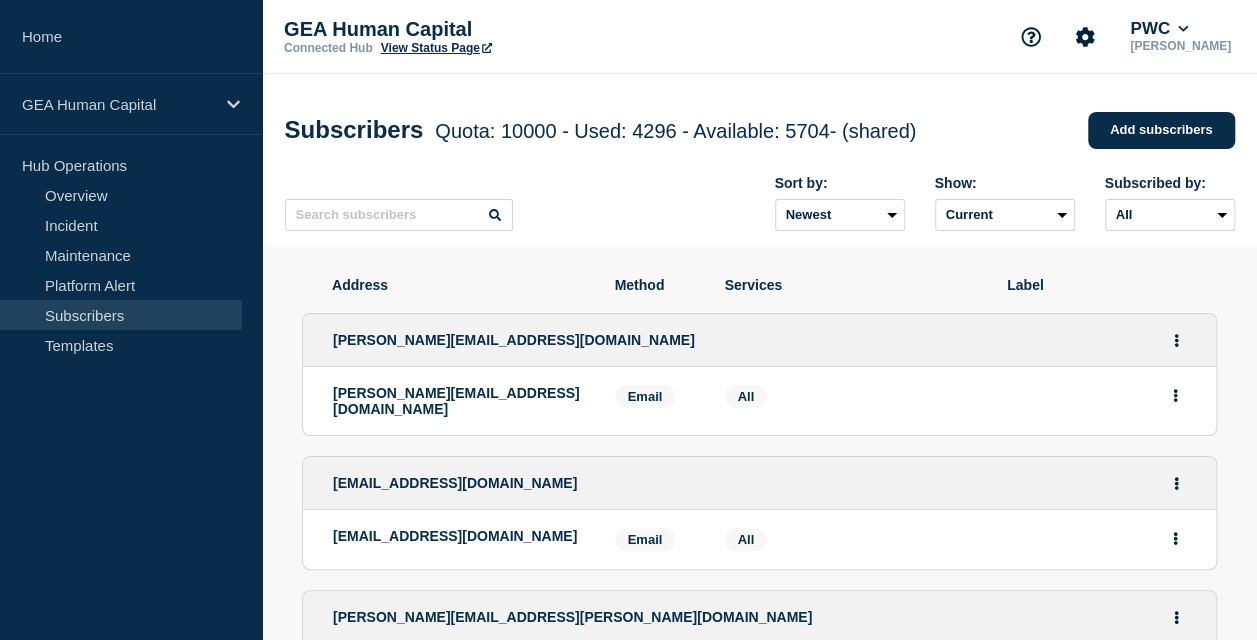 click on "View Status Page" at bounding box center [436, 48] 